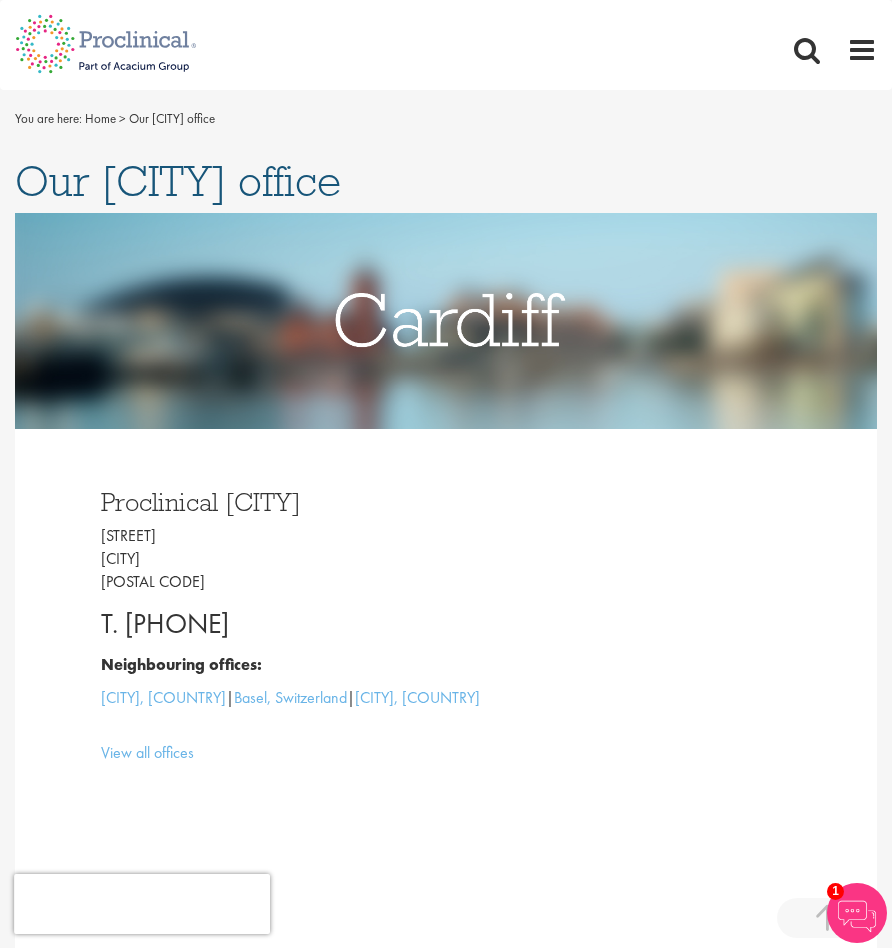 scroll, scrollTop: 1521, scrollLeft: 0, axis: vertical 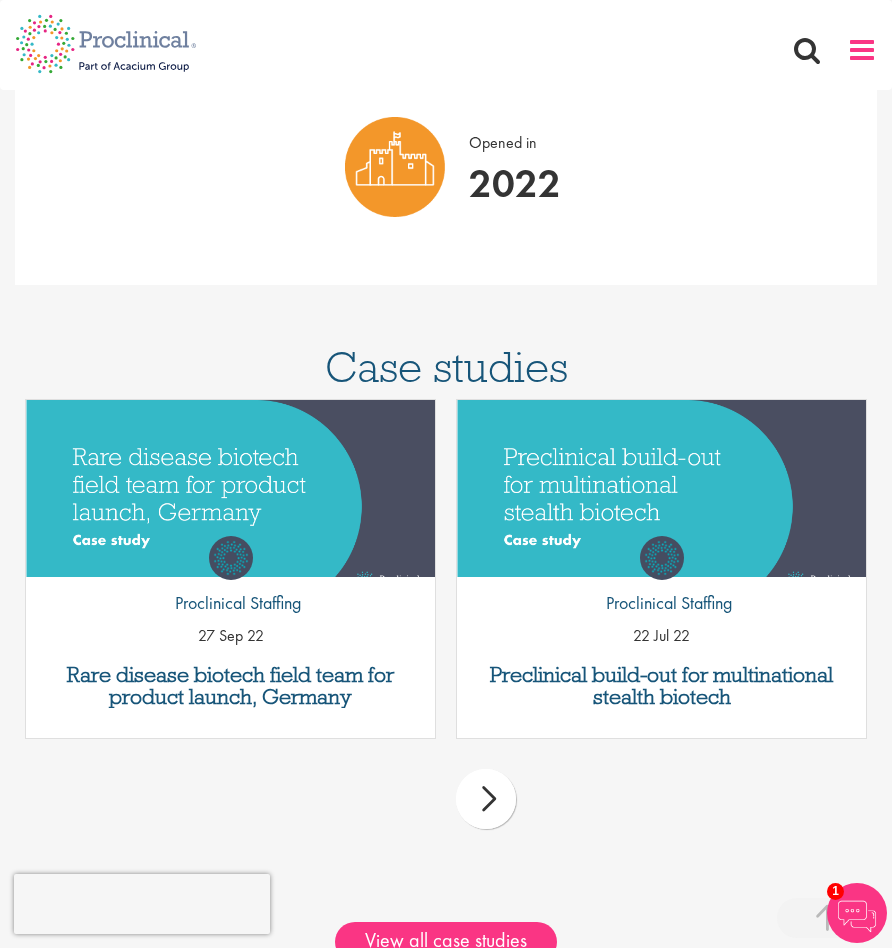 click at bounding box center (862, 50) 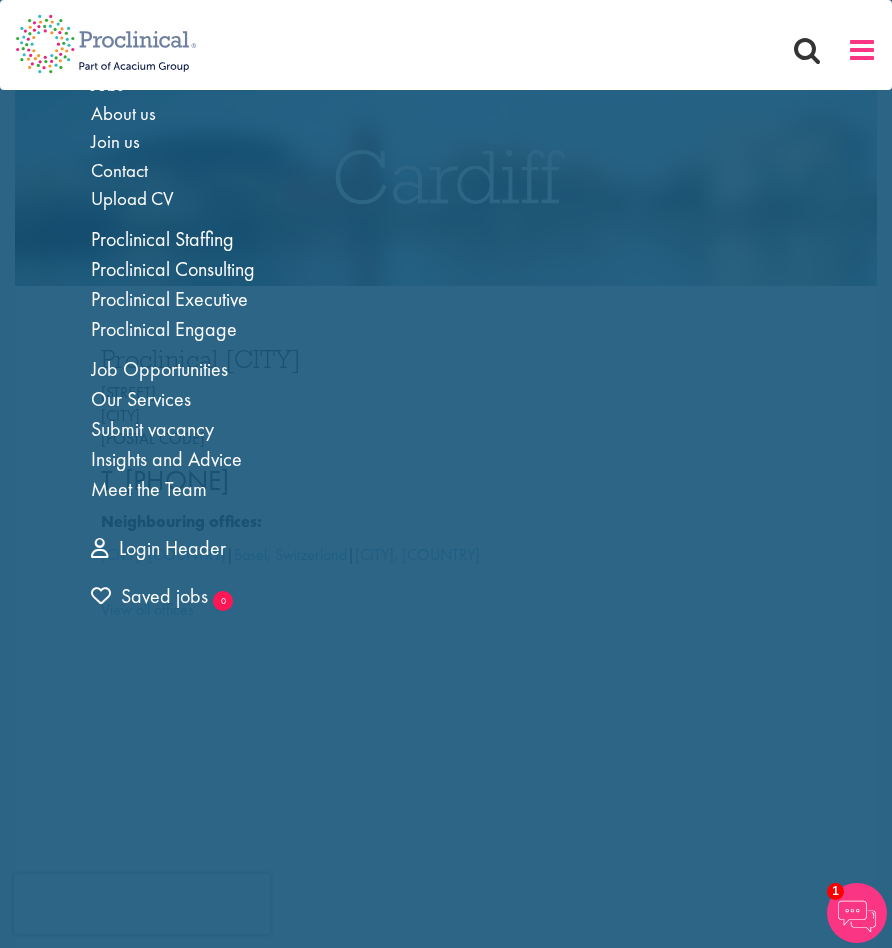 scroll, scrollTop: 0, scrollLeft: 0, axis: both 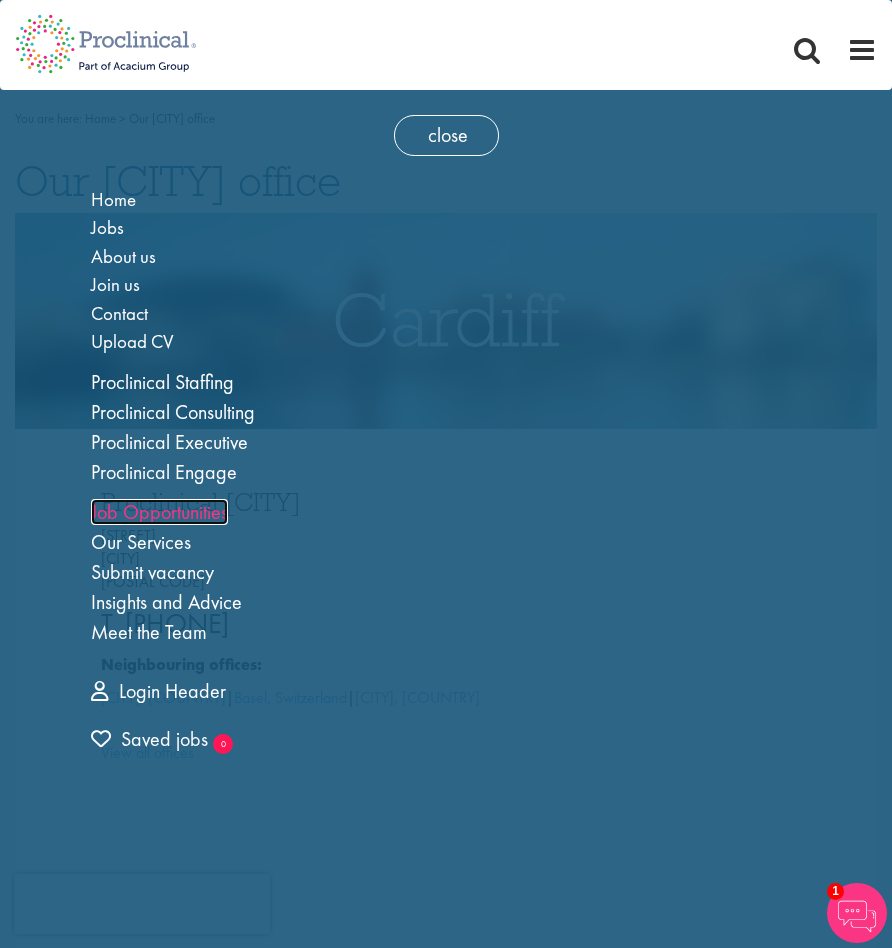 click on "Job Opportunities" at bounding box center [159, 512] 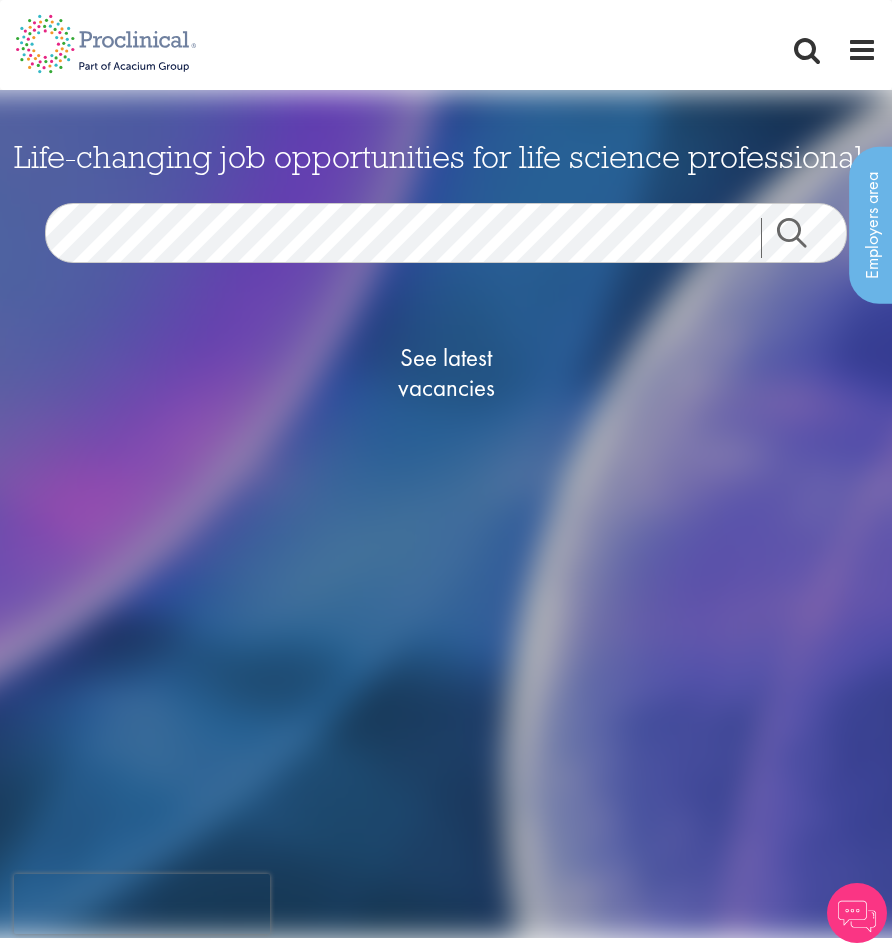 scroll, scrollTop: 0, scrollLeft: 0, axis: both 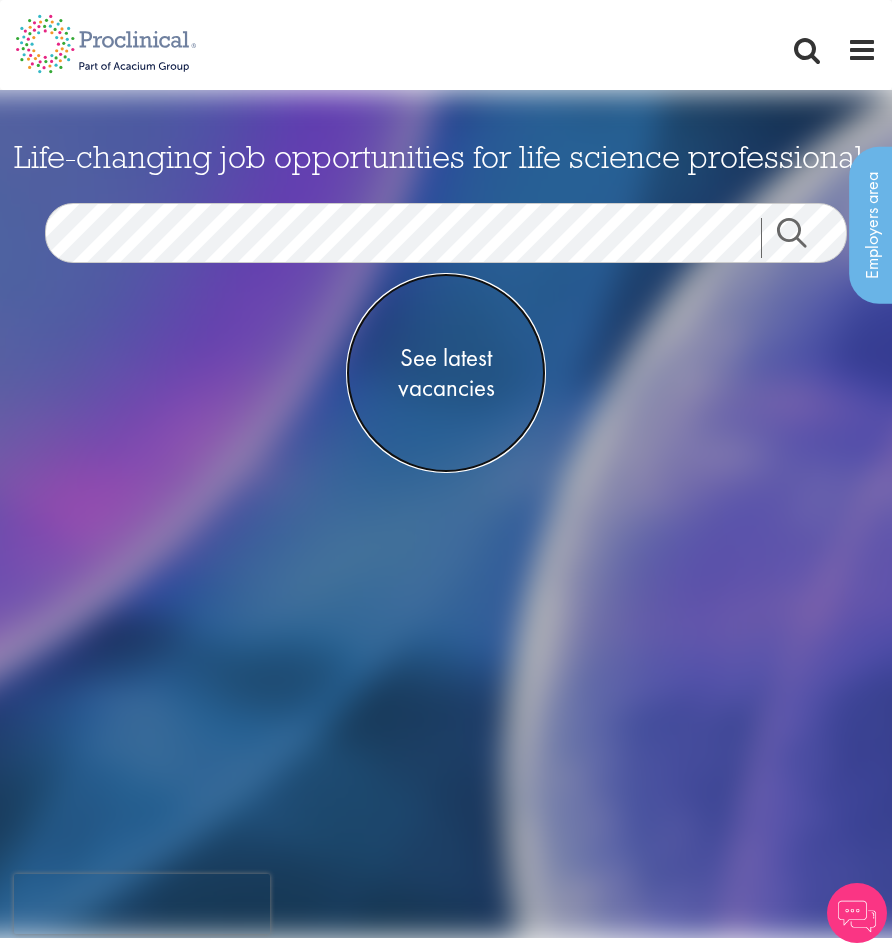 click on "See latest  vacancies" at bounding box center (446, 373) 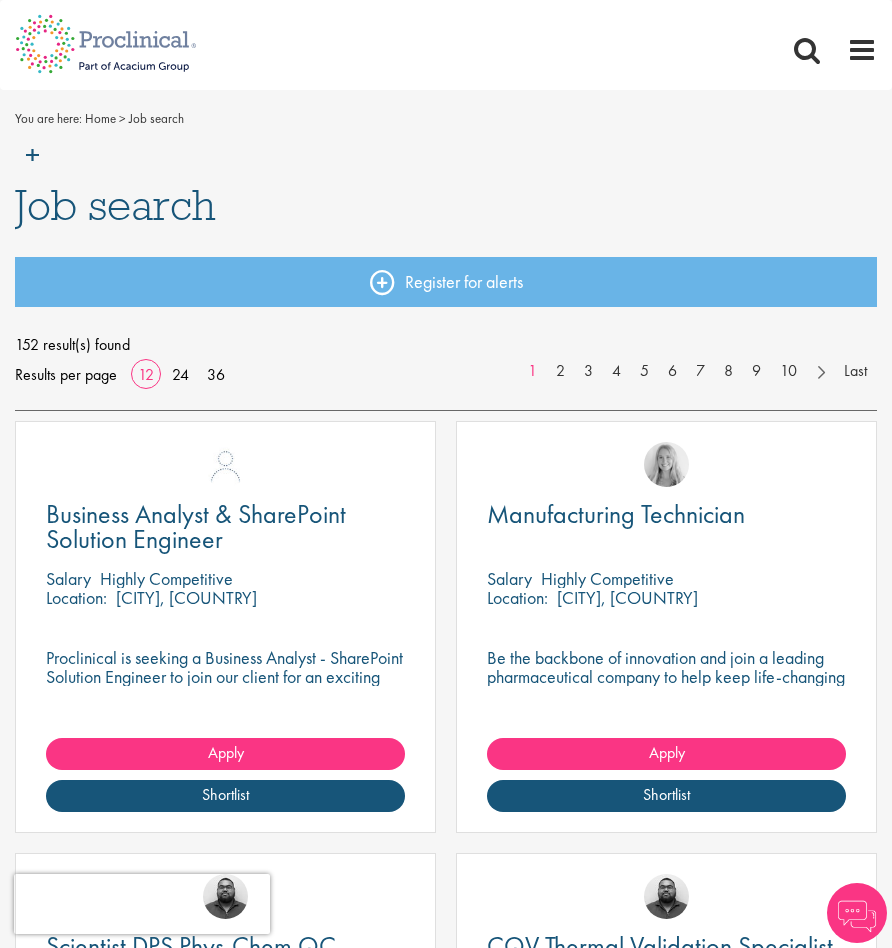 scroll, scrollTop: 0, scrollLeft: 0, axis: both 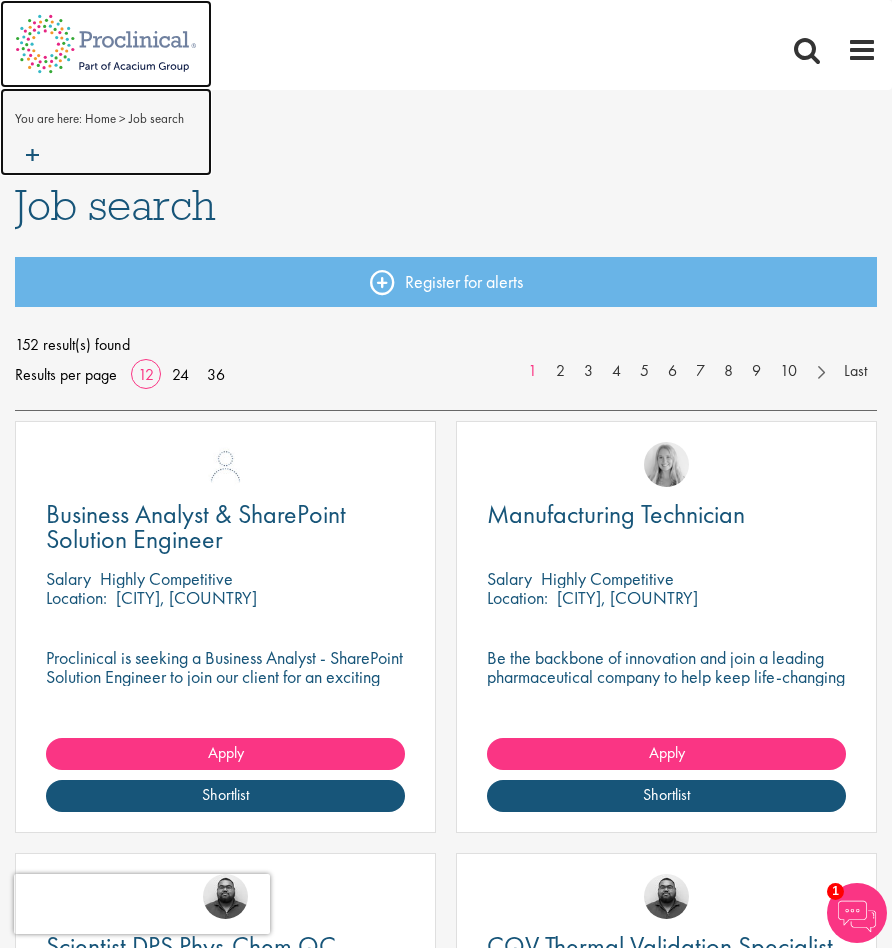 click at bounding box center [106, 132] 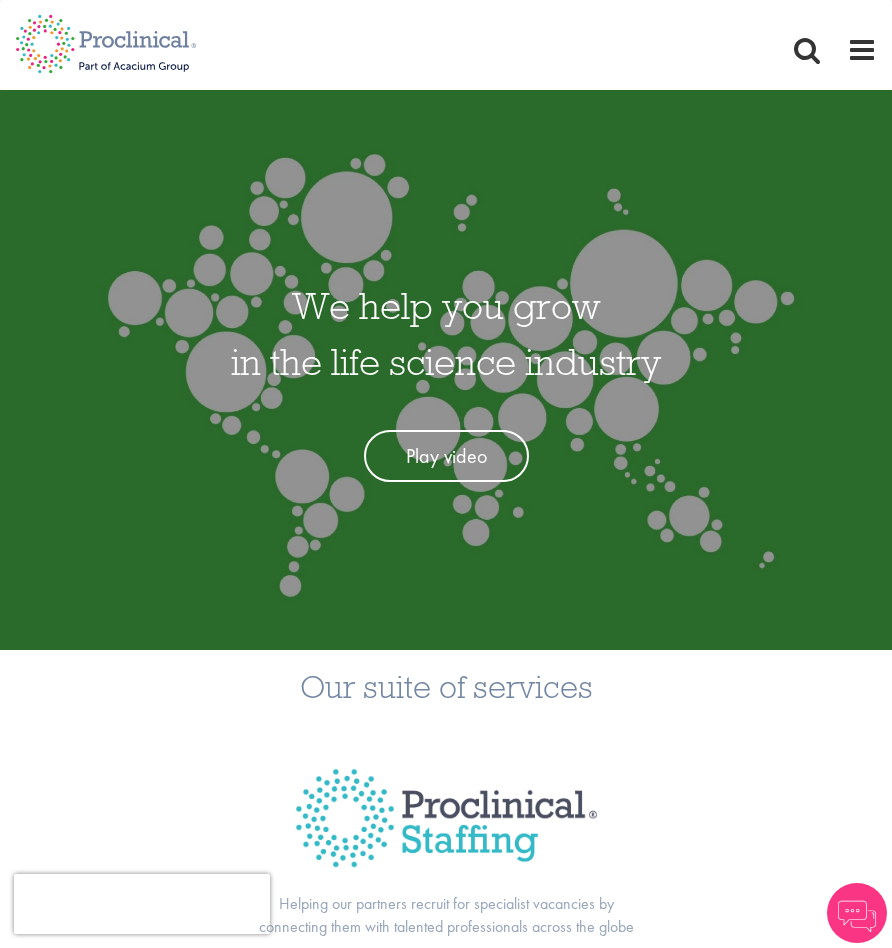 scroll, scrollTop: 0, scrollLeft: 0, axis: both 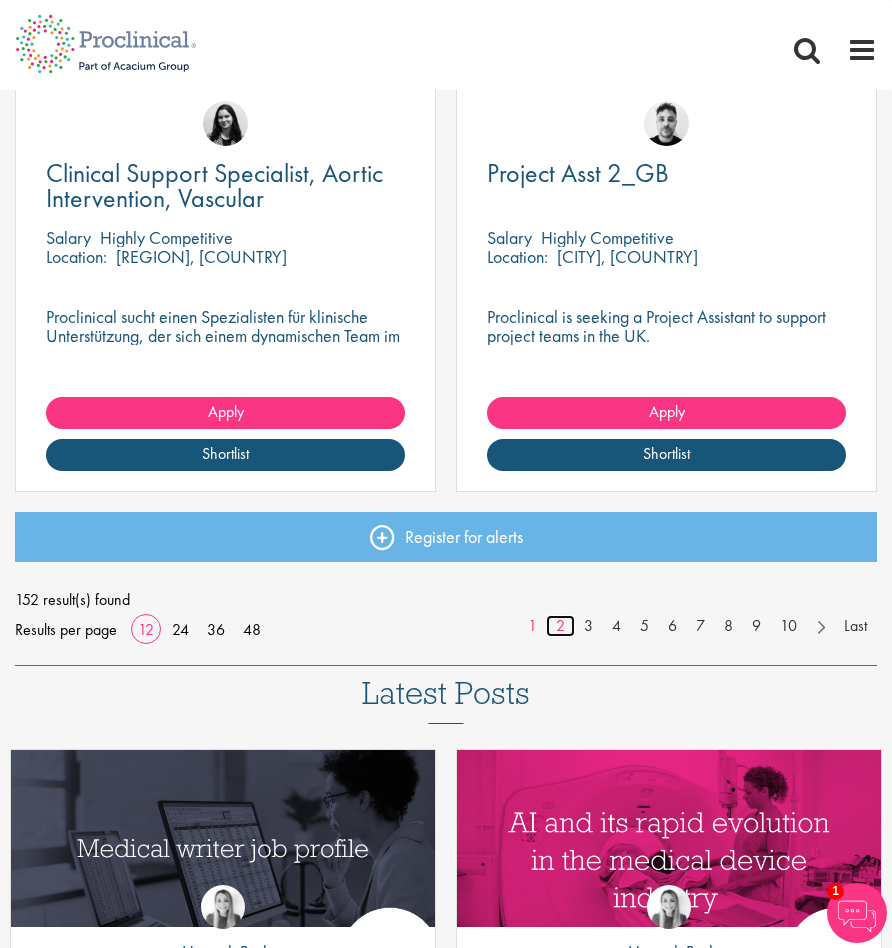 click on "2" at bounding box center (560, 626) 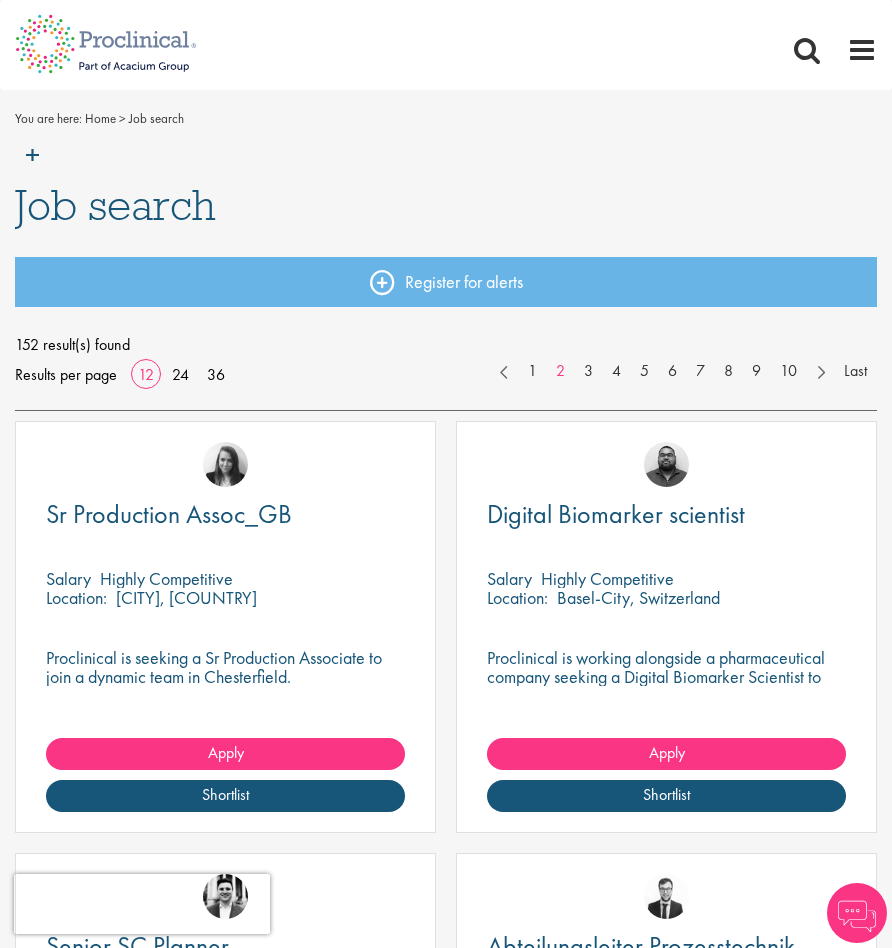 scroll, scrollTop: 0, scrollLeft: 0, axis: both 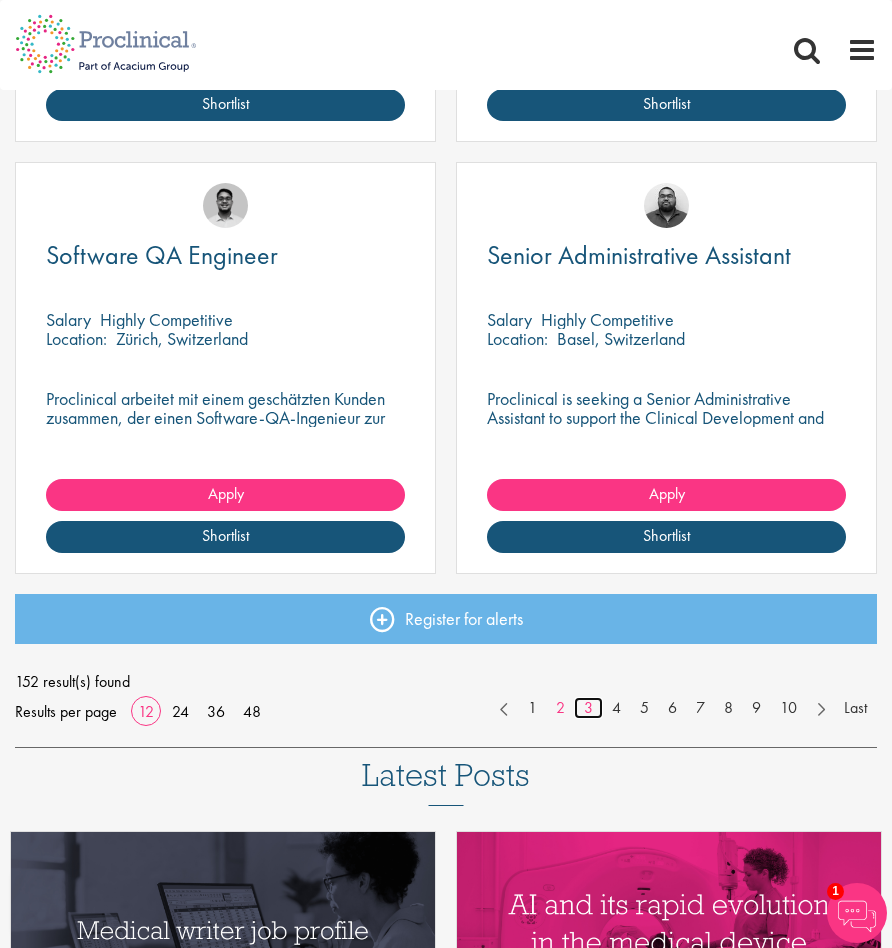 click on "3" at bounding box center [588, 708] 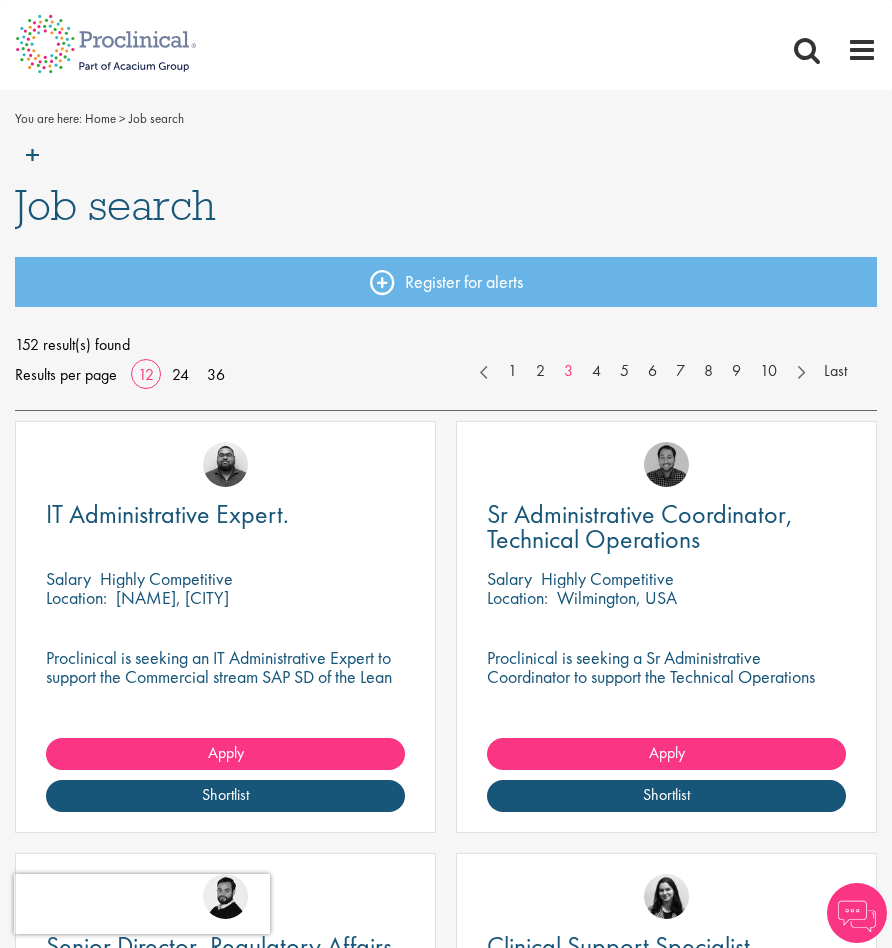 scroll, scrollTop: 0, scrollLeft: 0, axis: both 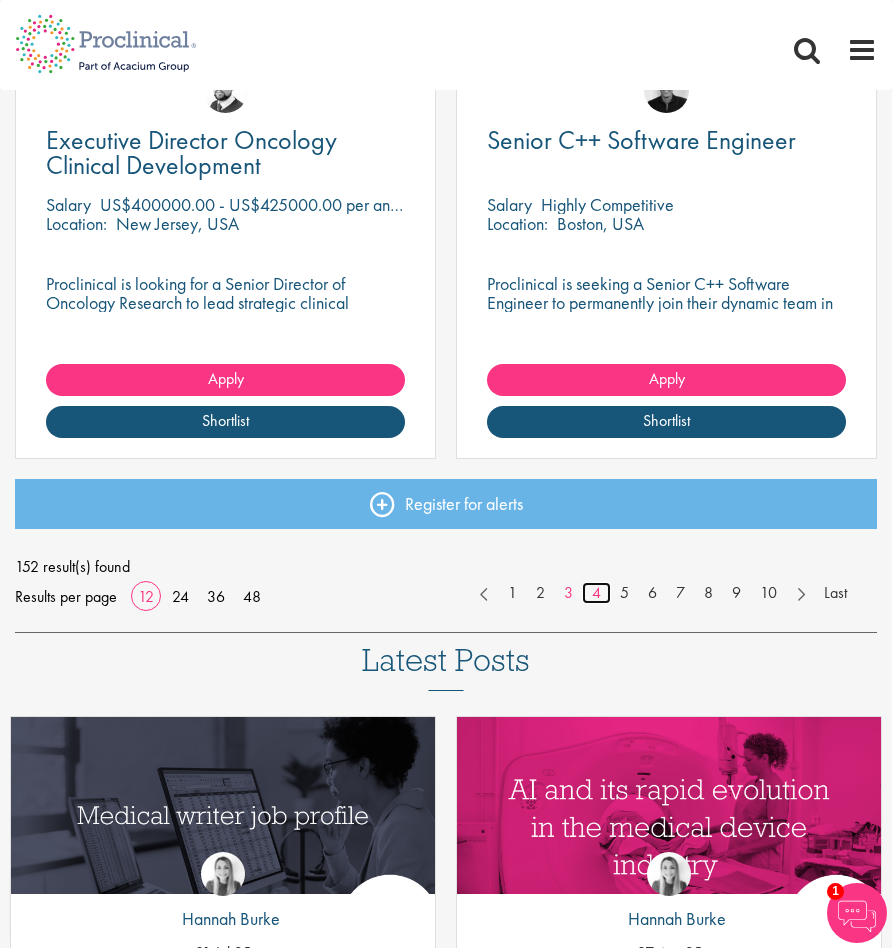 click on "4" at bounding box center [596, 593] 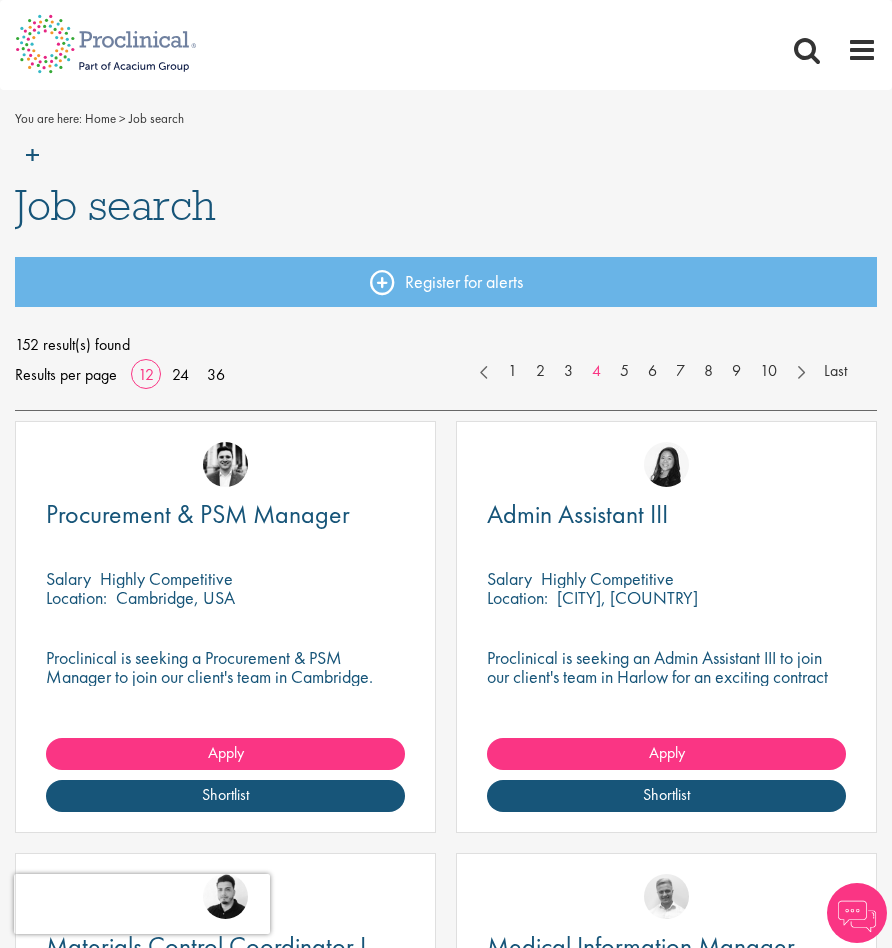 scroll, scrollTop: 0, scrollLeft: 0, axis: both 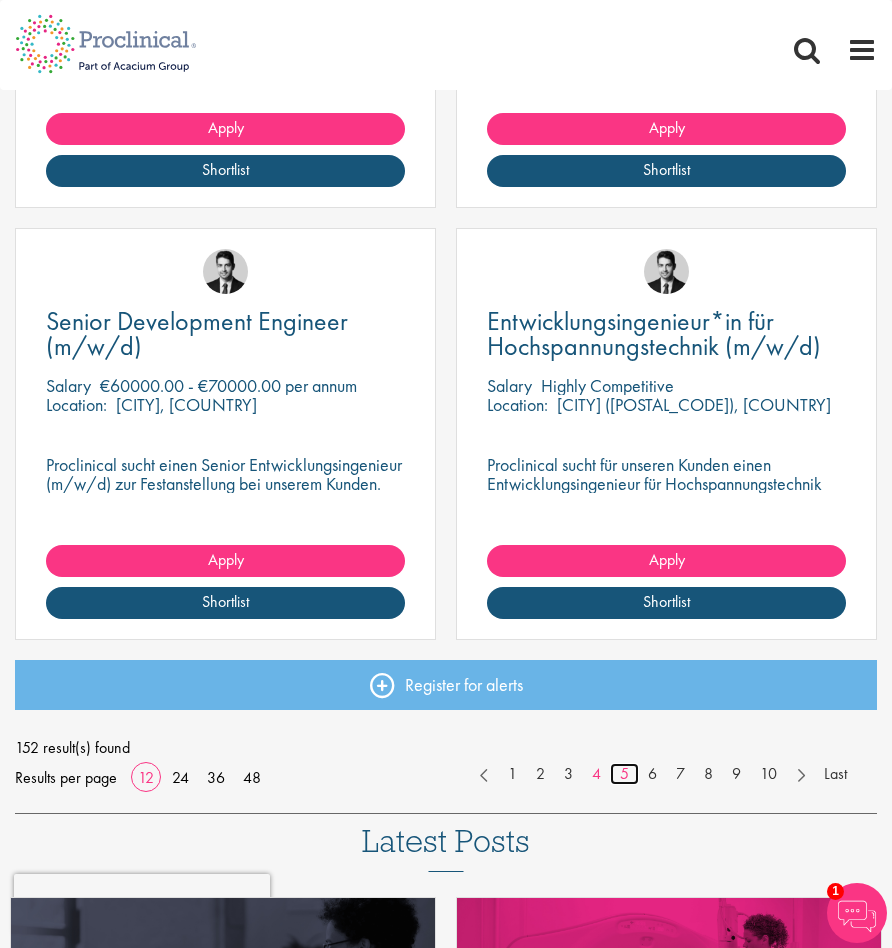 click on "5" at bounding box center [624, 774] 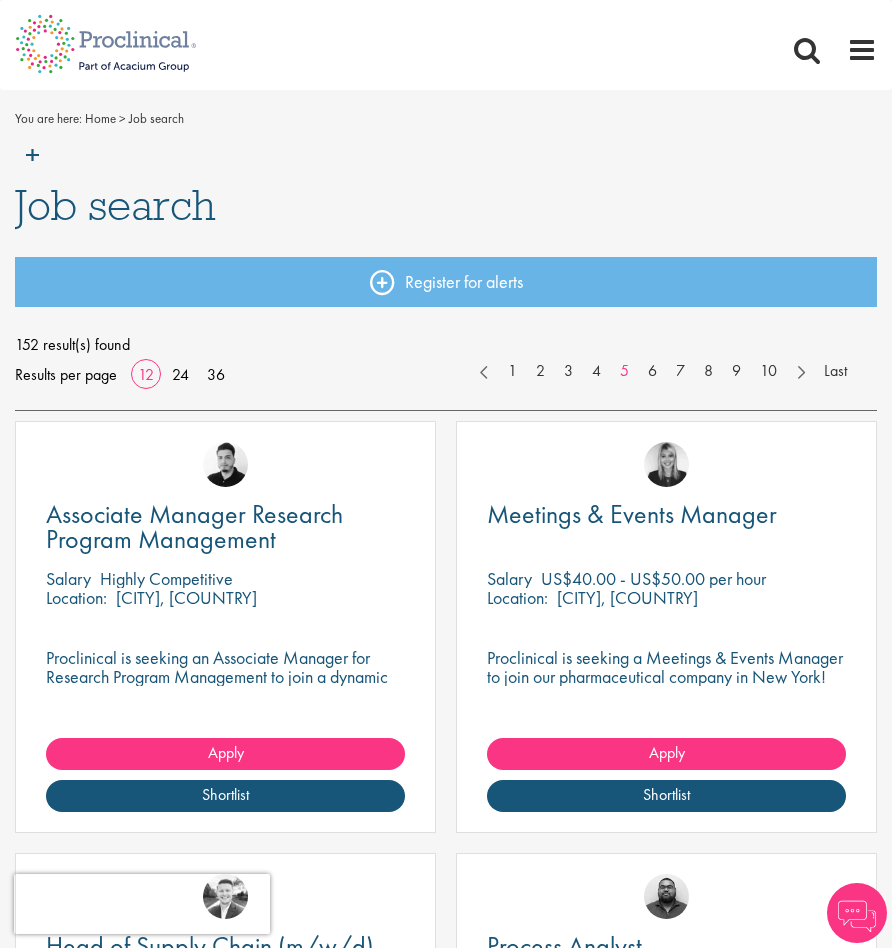 scroll, scrollTop: 0, scrollLeft: 0, axis: both 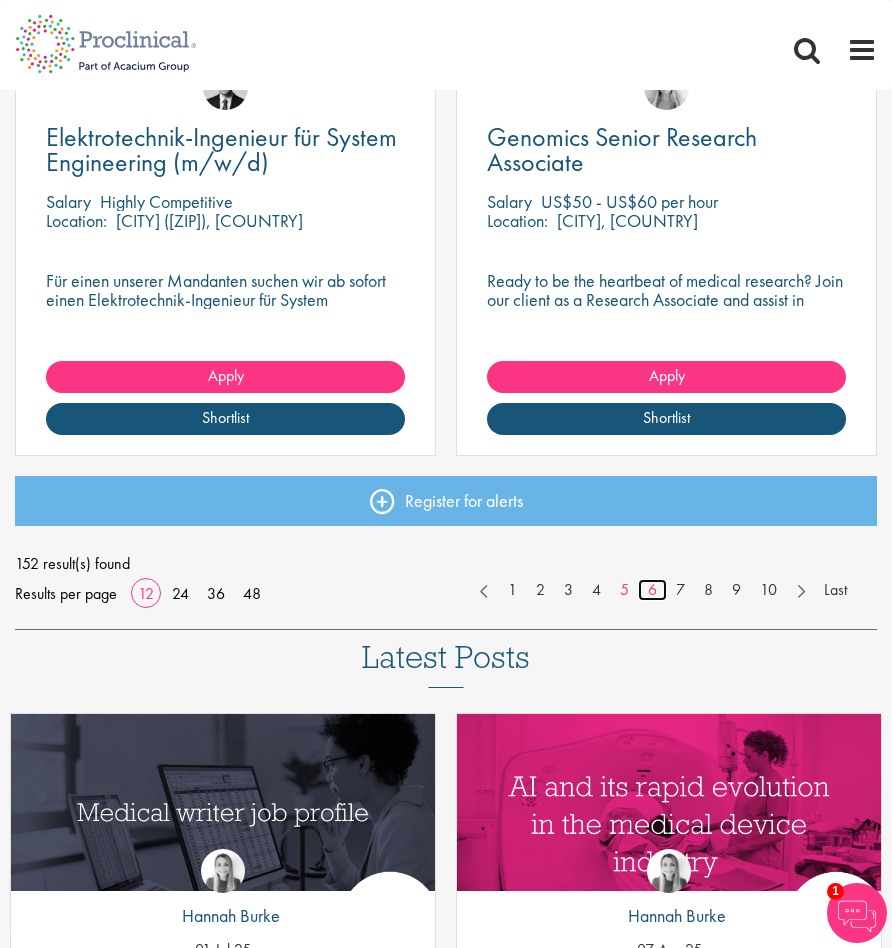 click on "6" at bounding box center (652, 590) 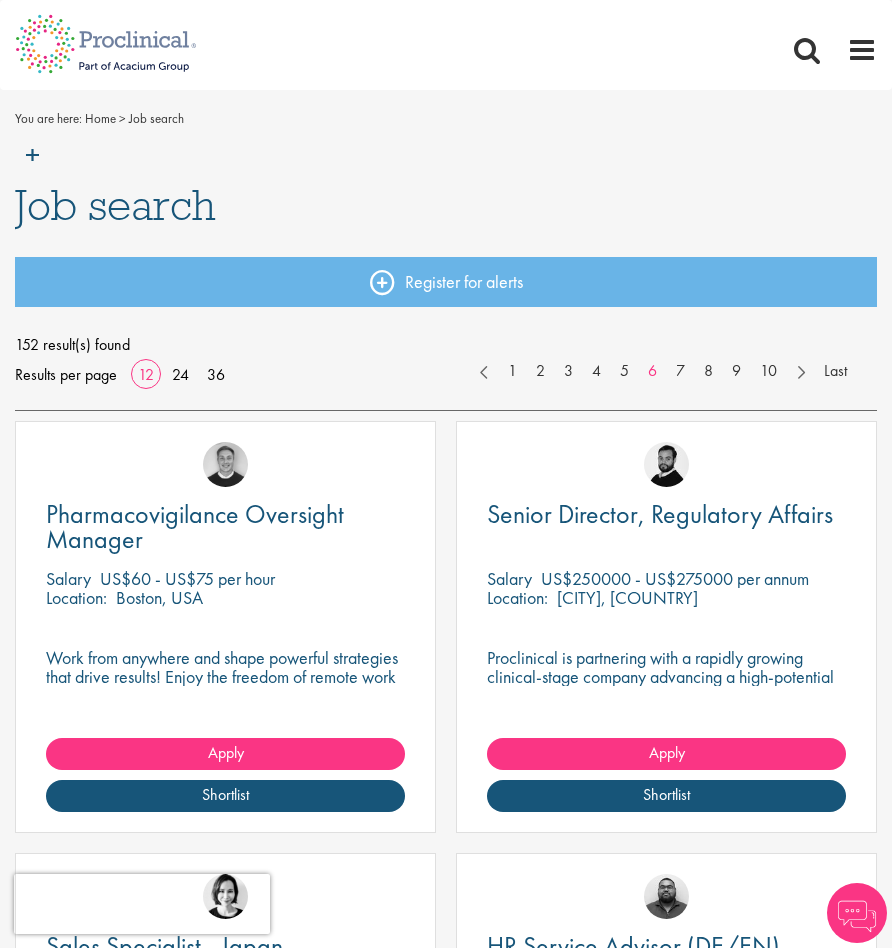 scroll, scrollTop: 0, scrollLeft: 0, axis: both 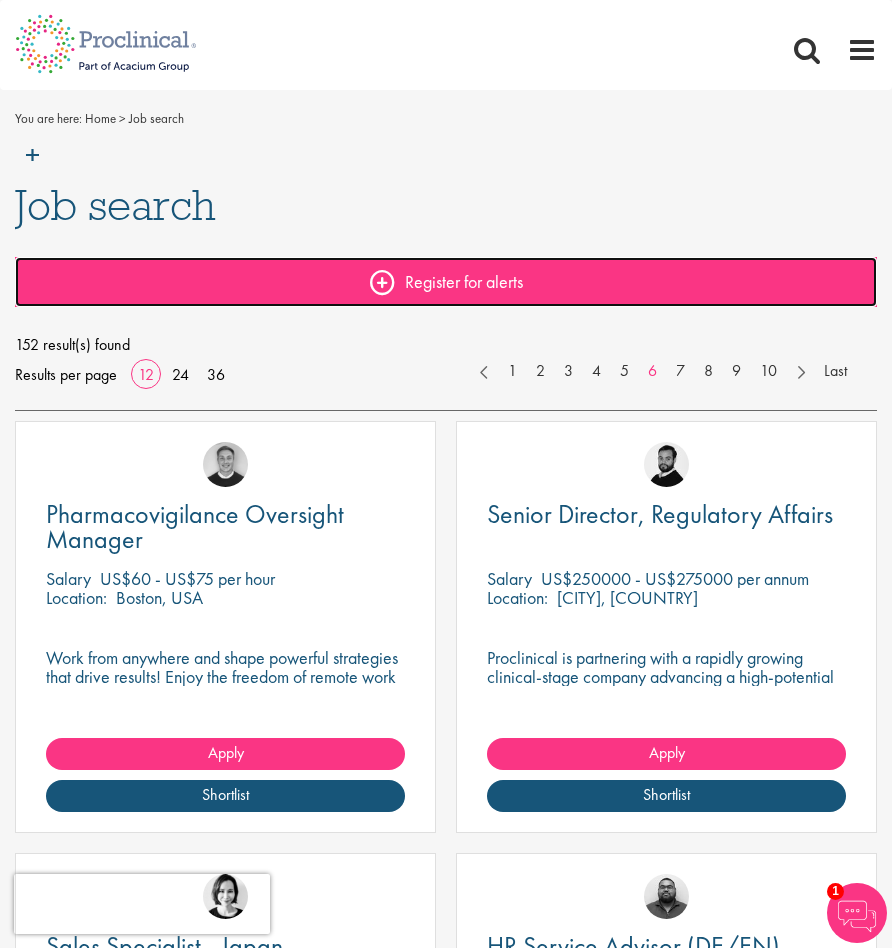 click on "Register for alerts" at bounding box center [446, 282] 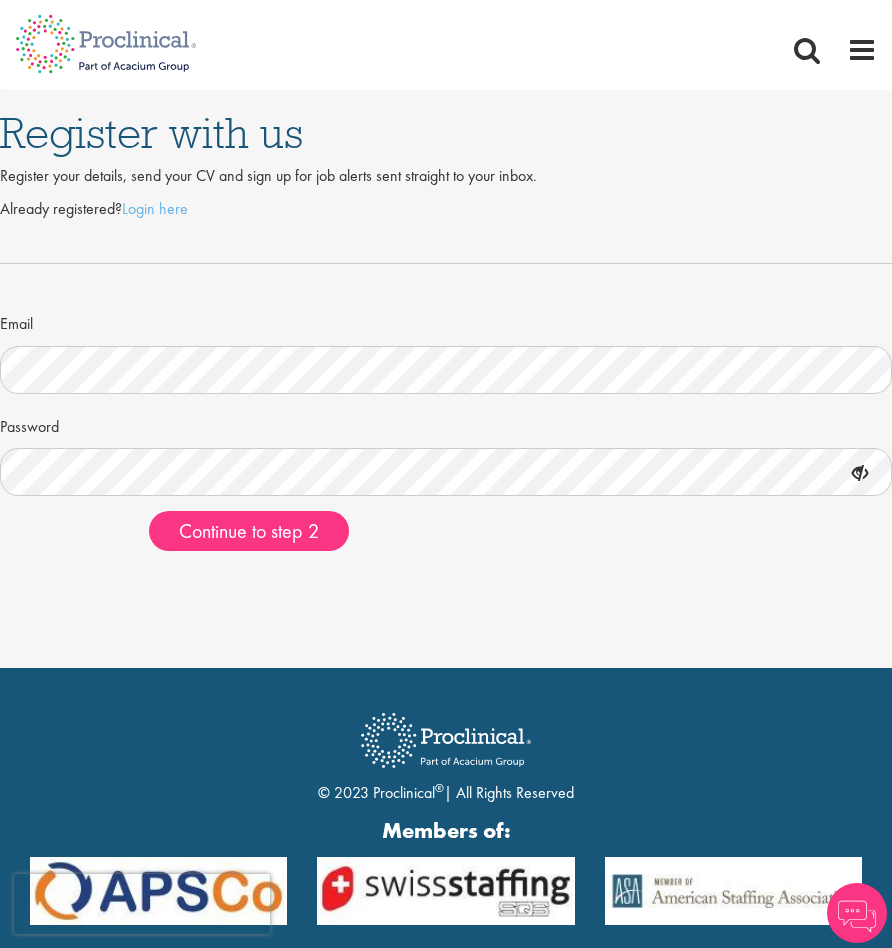 scroll, scrollTop: 0, scrollLeft: 0, axis: both 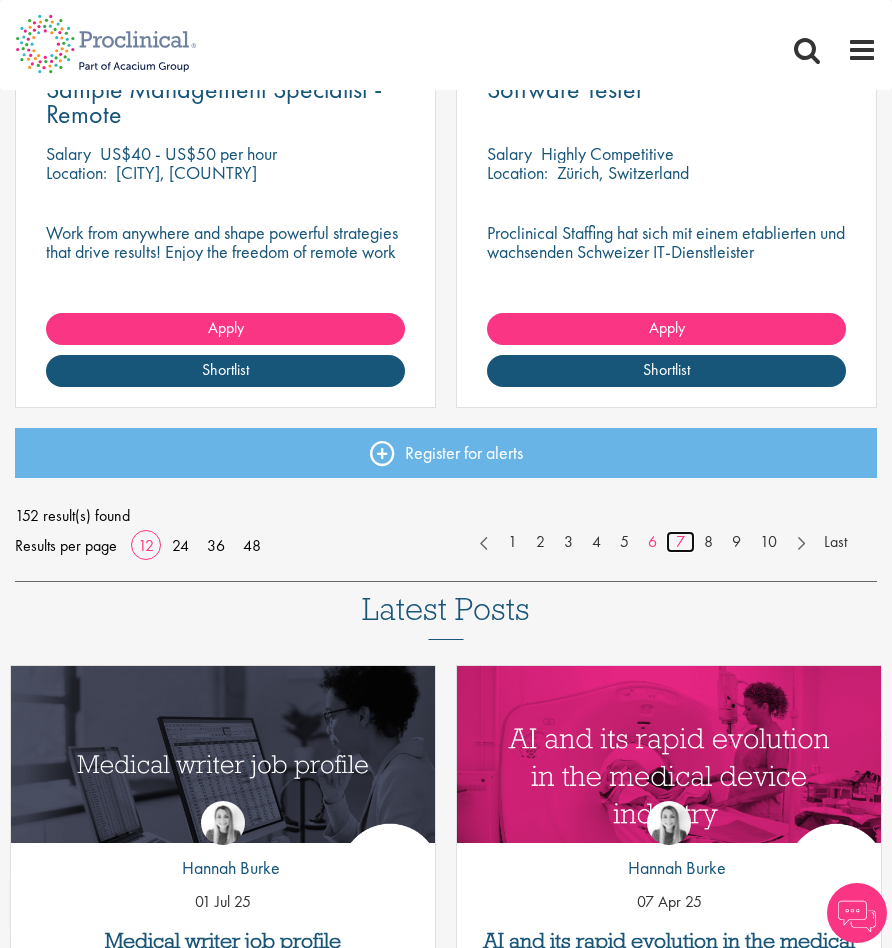 click on "7" at bounding box center [680, 542] 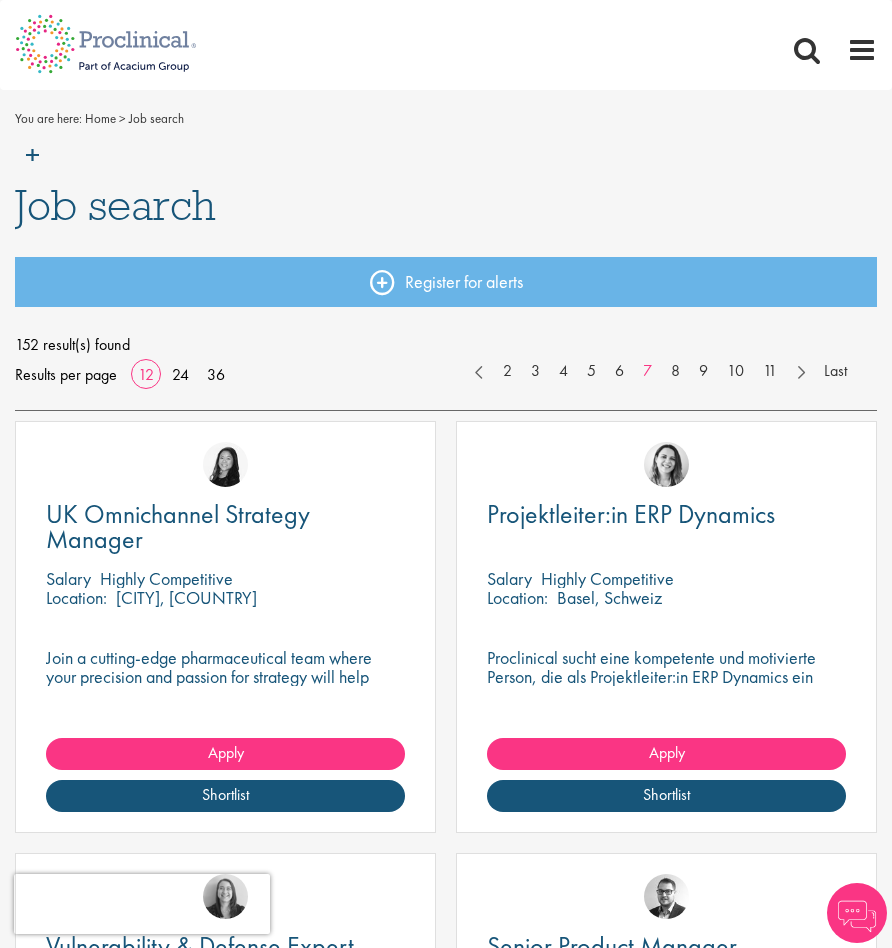 scroll, scrollTop: 0, scrollLeft: 0, axis: both 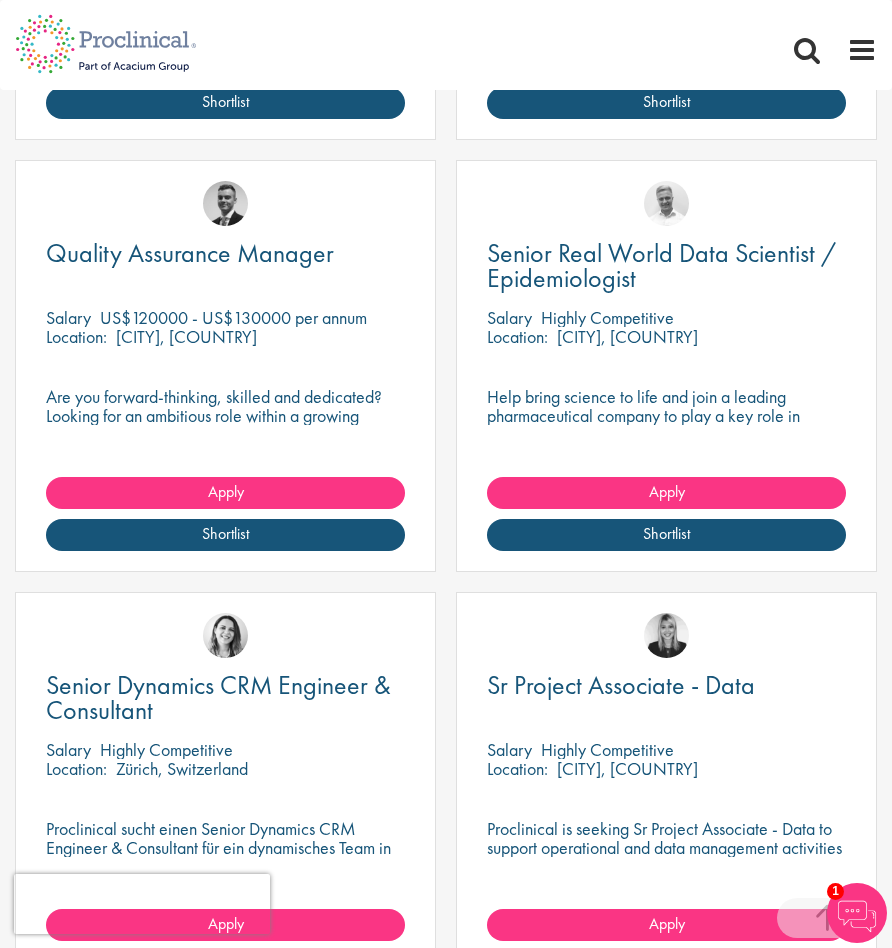 drag, startPoint x: 615, startPoint y: 338, endPoint x: 566, endPoint y: 337, distance: 49.010204 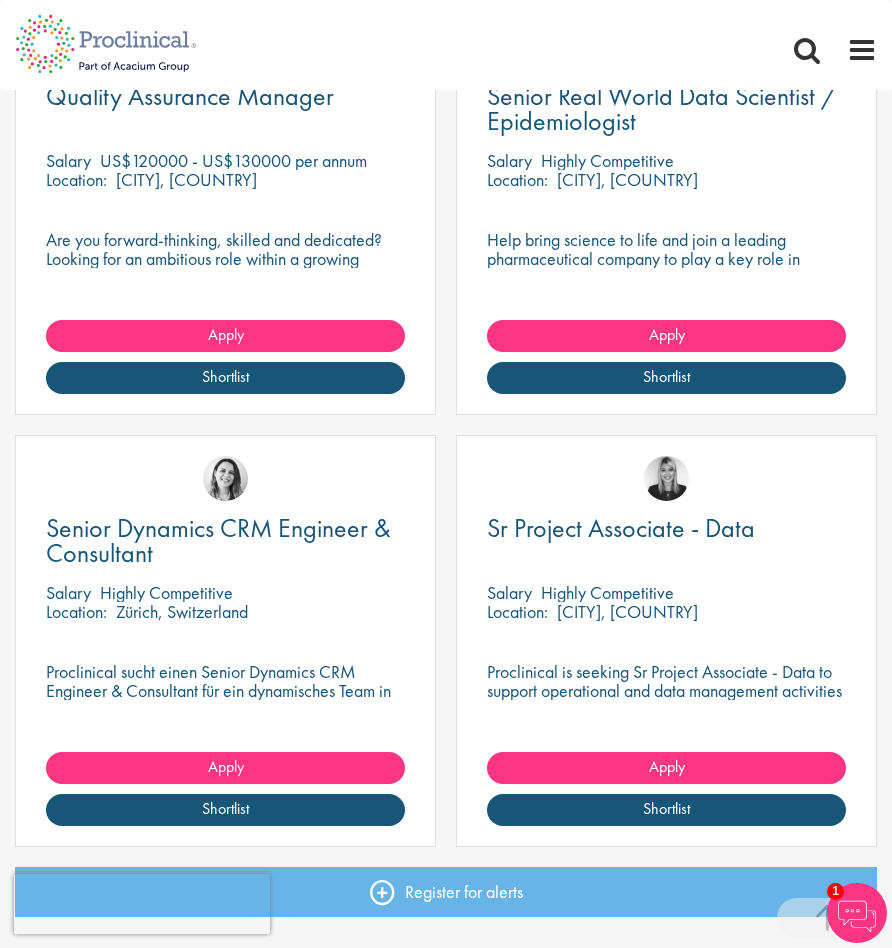 scroll, scrollTop: 2142, scrollLeft: 0, axis: vertical 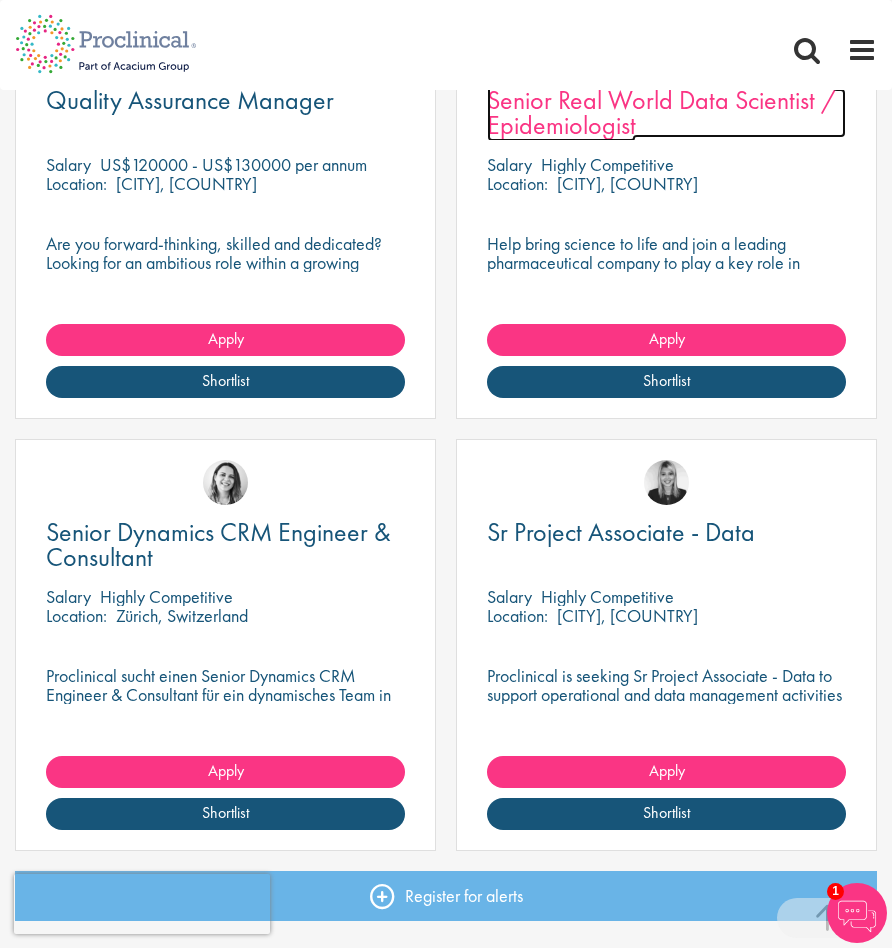 click on "Senior Real World Data Scientist / Epidemiologist" at bounding box center (661, 112) 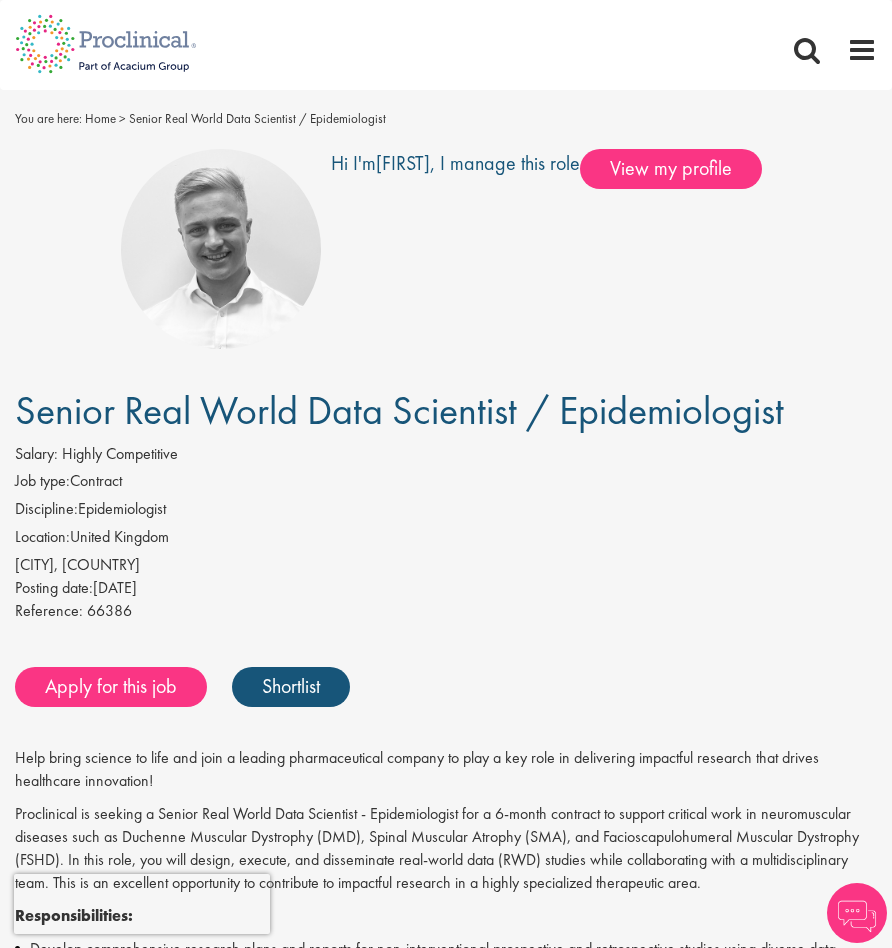 scroll, scrollTop: 0, scrollLeft: 0, axis: both 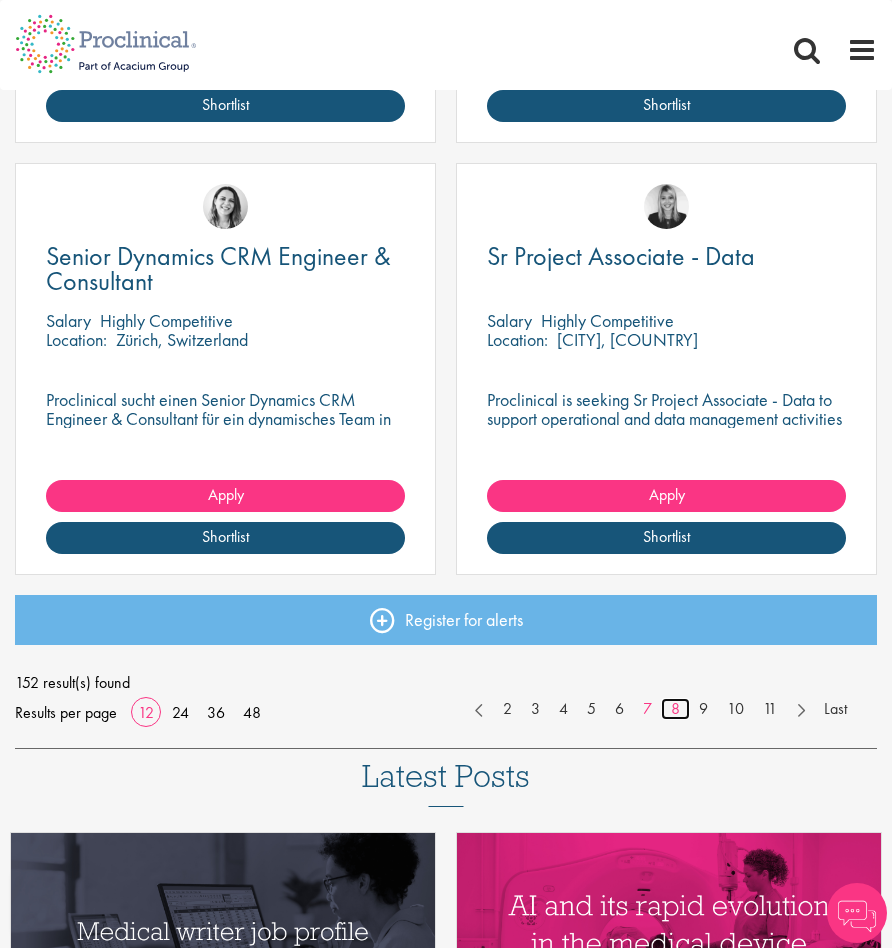 click on "8" at bounding box center (675, 709) 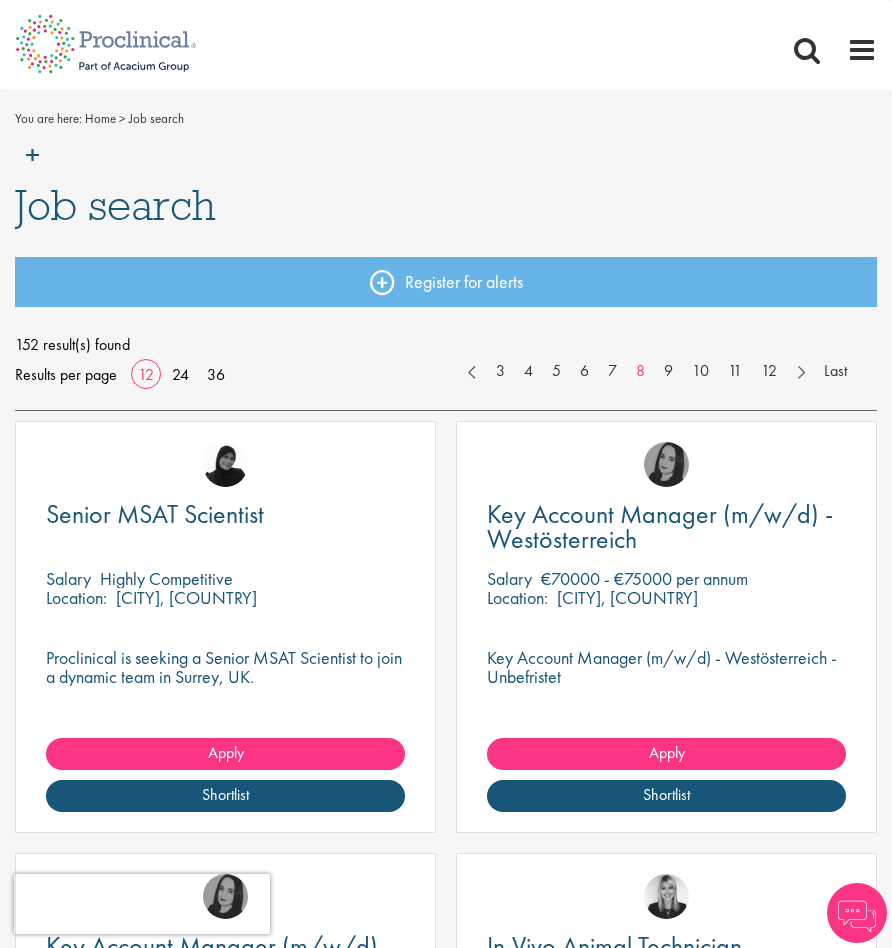 scroll, scrollTop: 0, scrollLeft: 0, axis: both 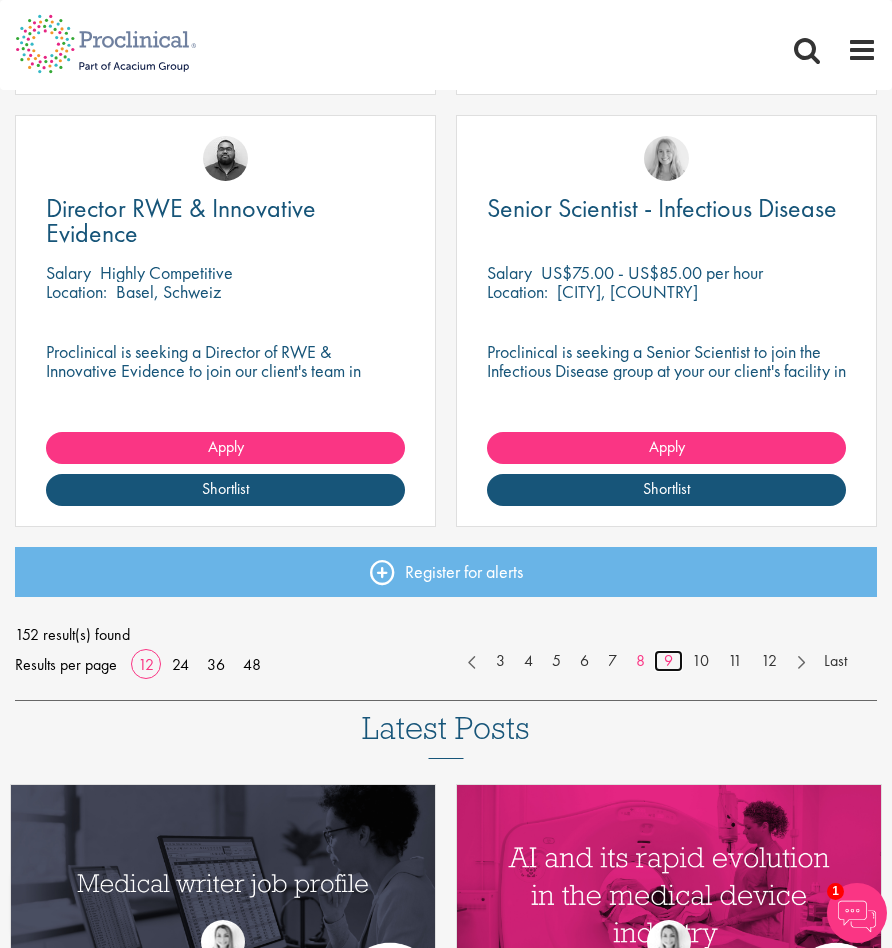 click on "9" at bounding box center [668, 661] 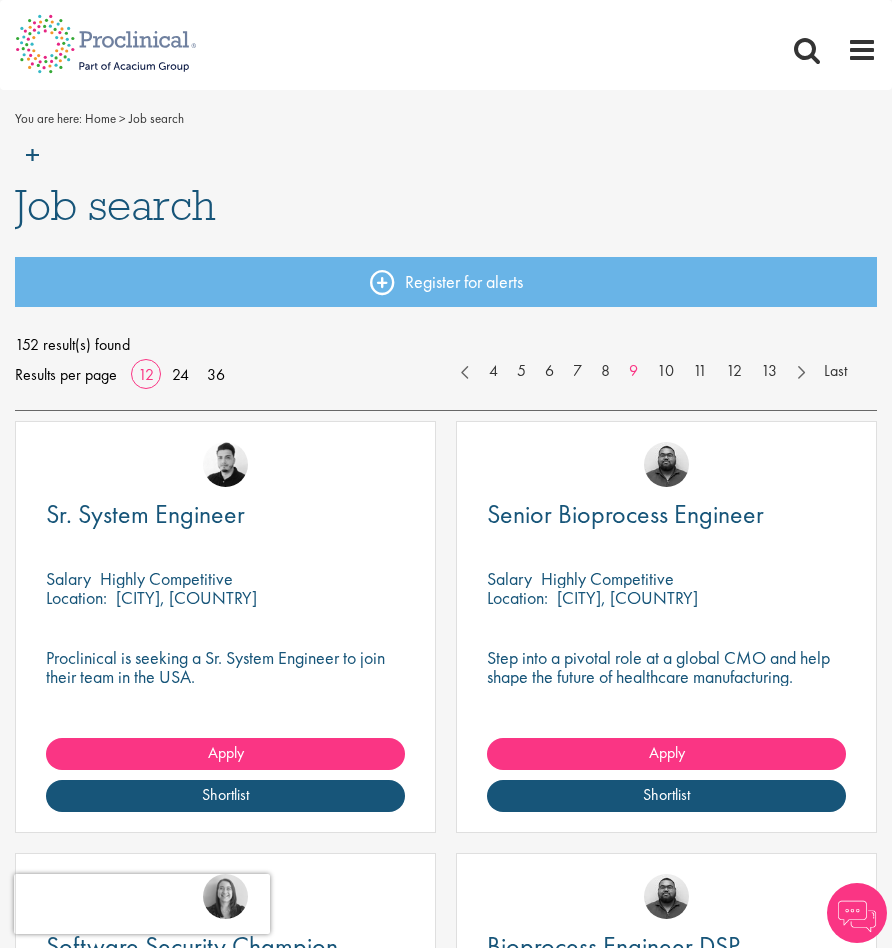 scroll, scrollTop: 0, scrollLeft: 0, axis: both 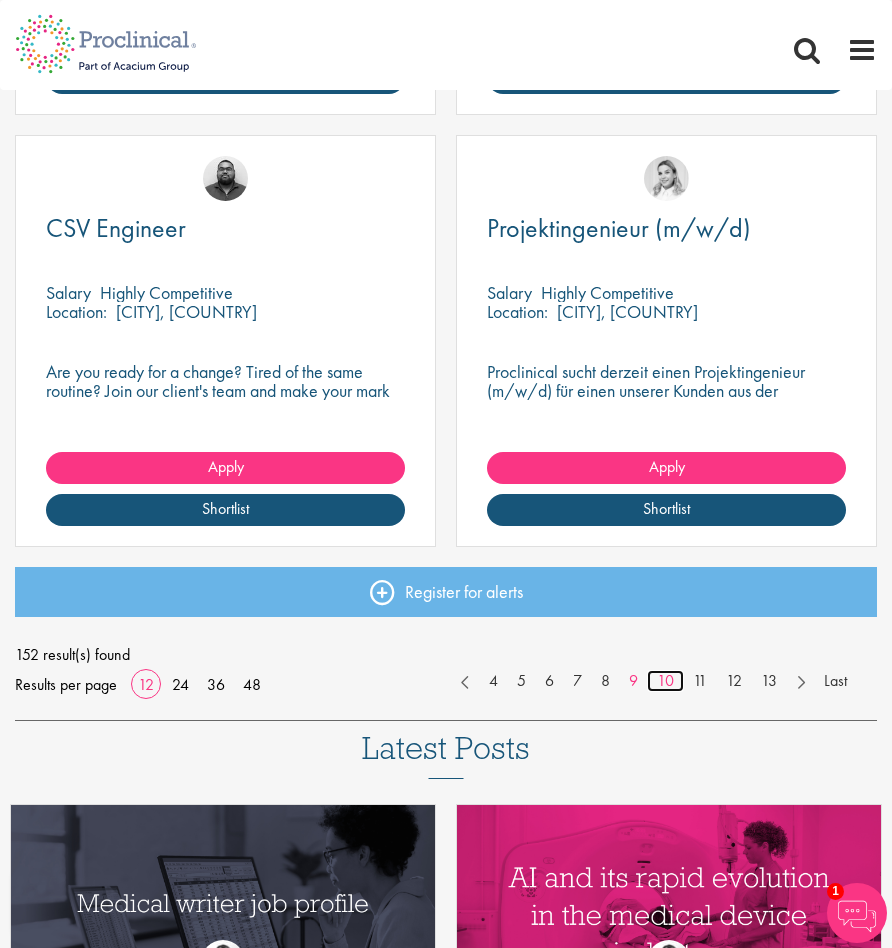 click on "10" at bounding box center (665, 681) 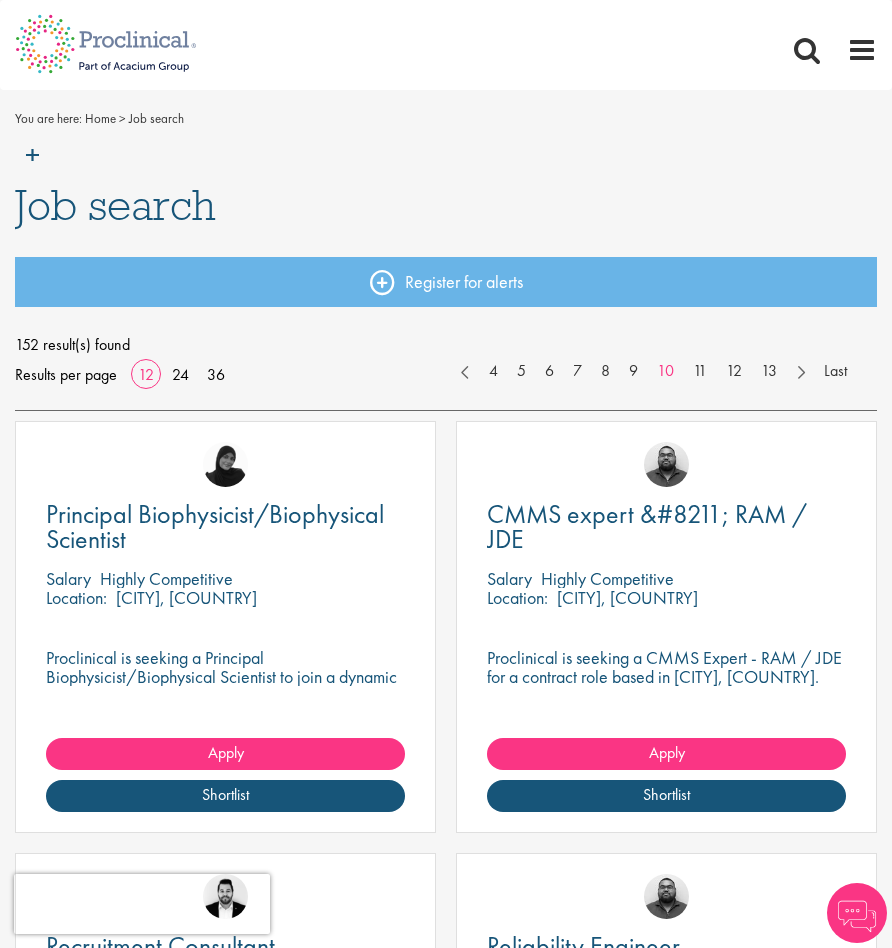 scroll, scrollTop: 0, scrollLeft: 0, axis: both 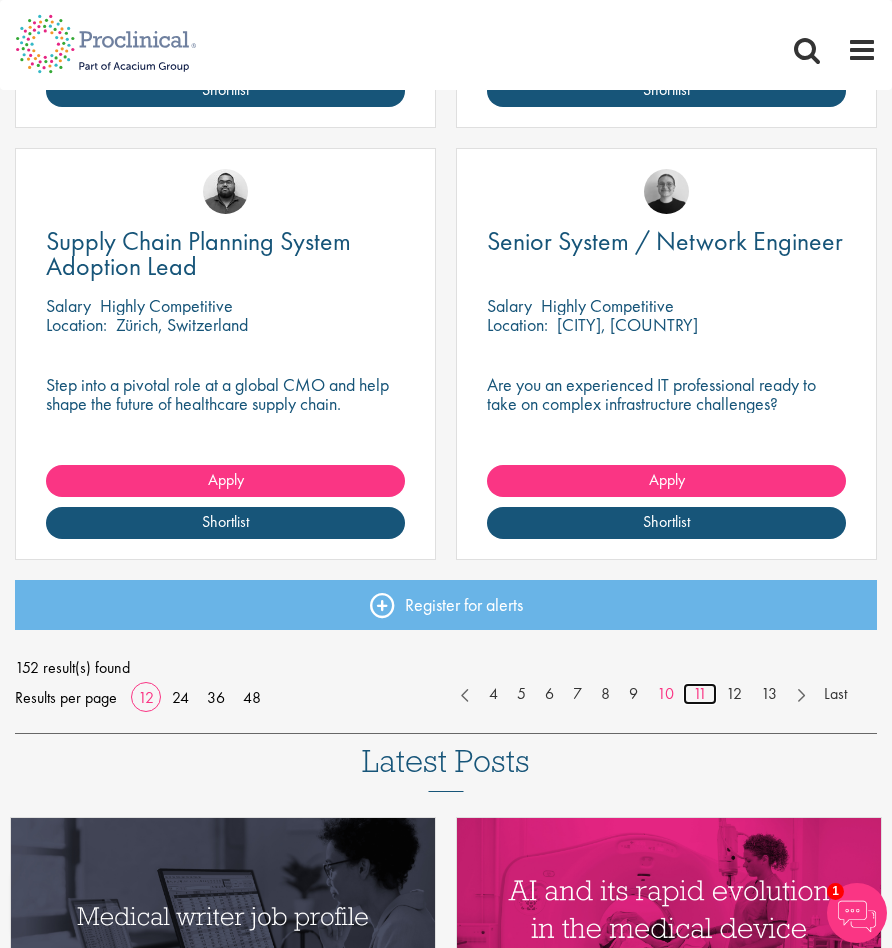 click on "11" at bounding box center [700, 694] 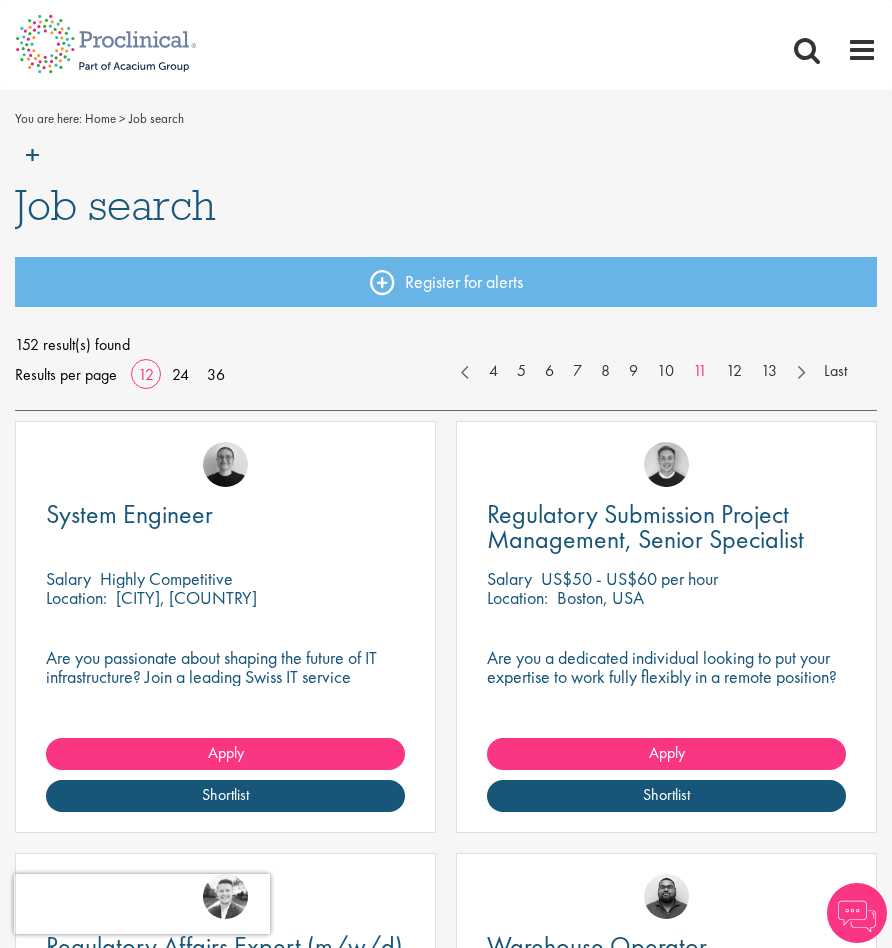scroll, scrollTop: 0, scrollLeft: 0, axis: both 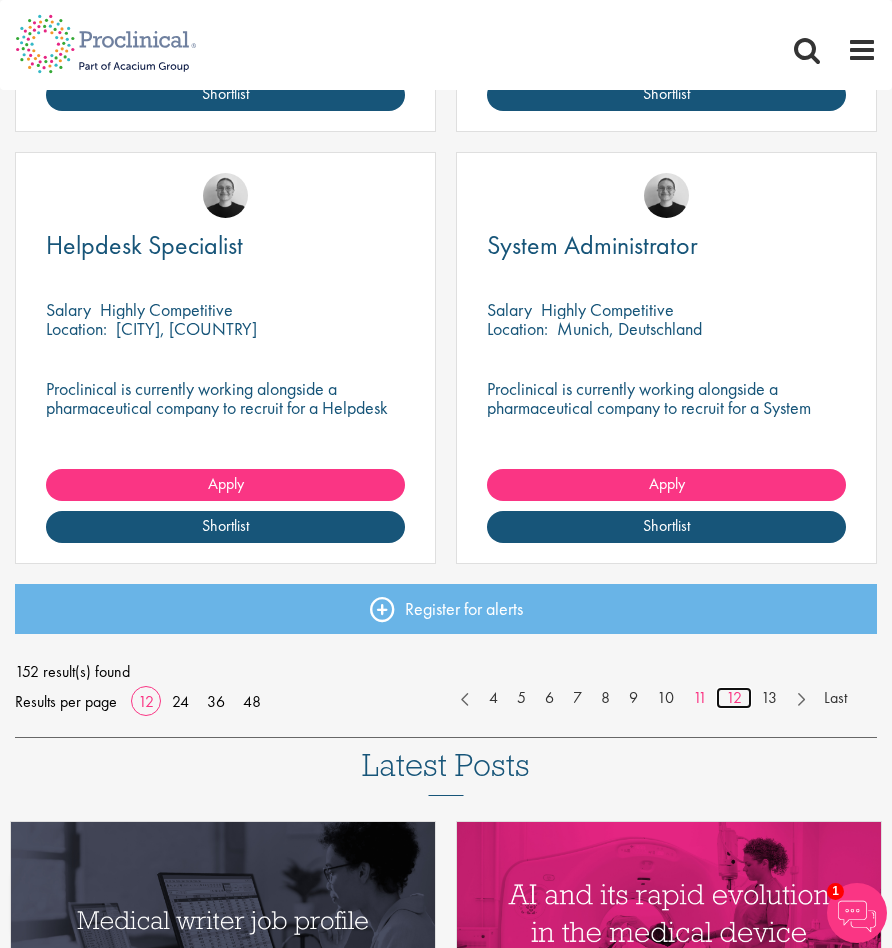 click on "12" at bounding box center (734, 698) 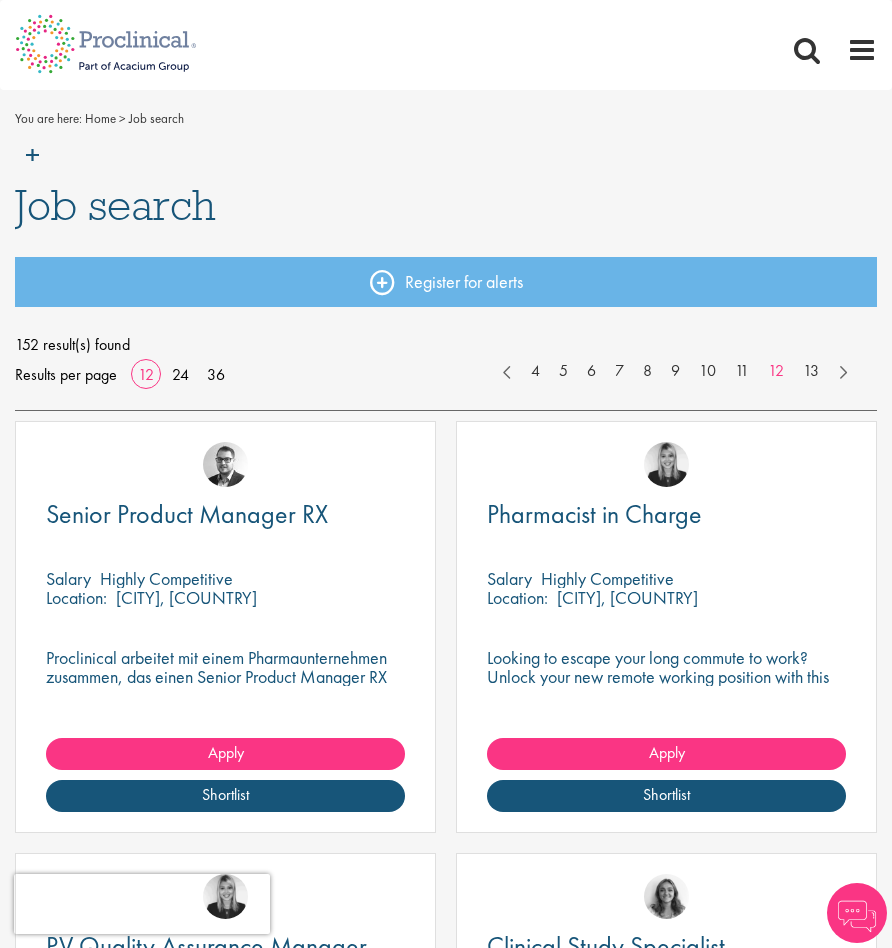 scroll, scrollTop: 0, scrollLeft: 0, axis: both 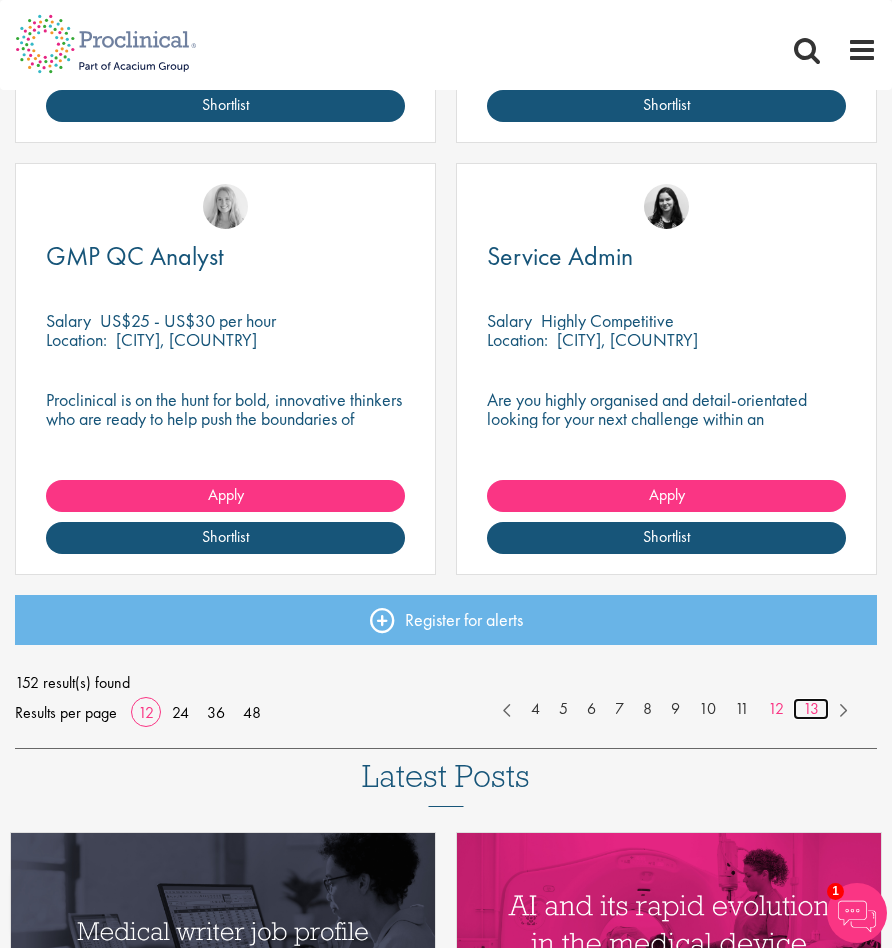click on "13" at bounding box center (811, 709) 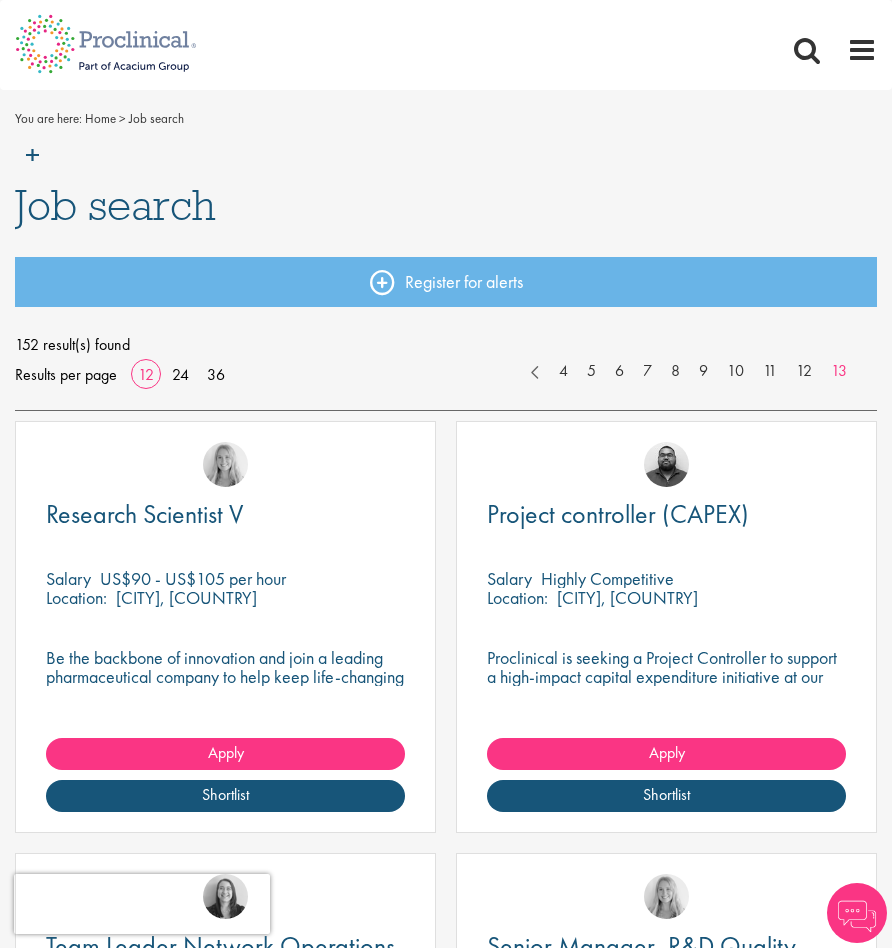 scroll, scrollTop: 0, scrollLeft: 0, axis: both 